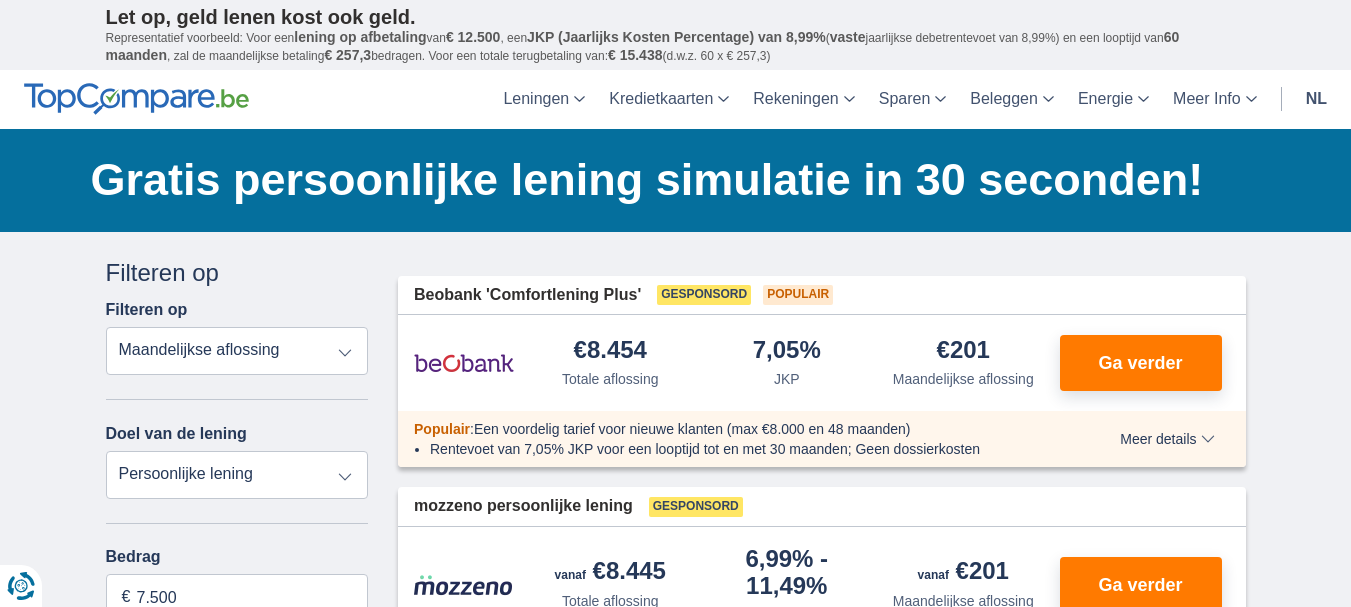 scroll, scrollTop: 0, scrollLeft: 0, axis: both 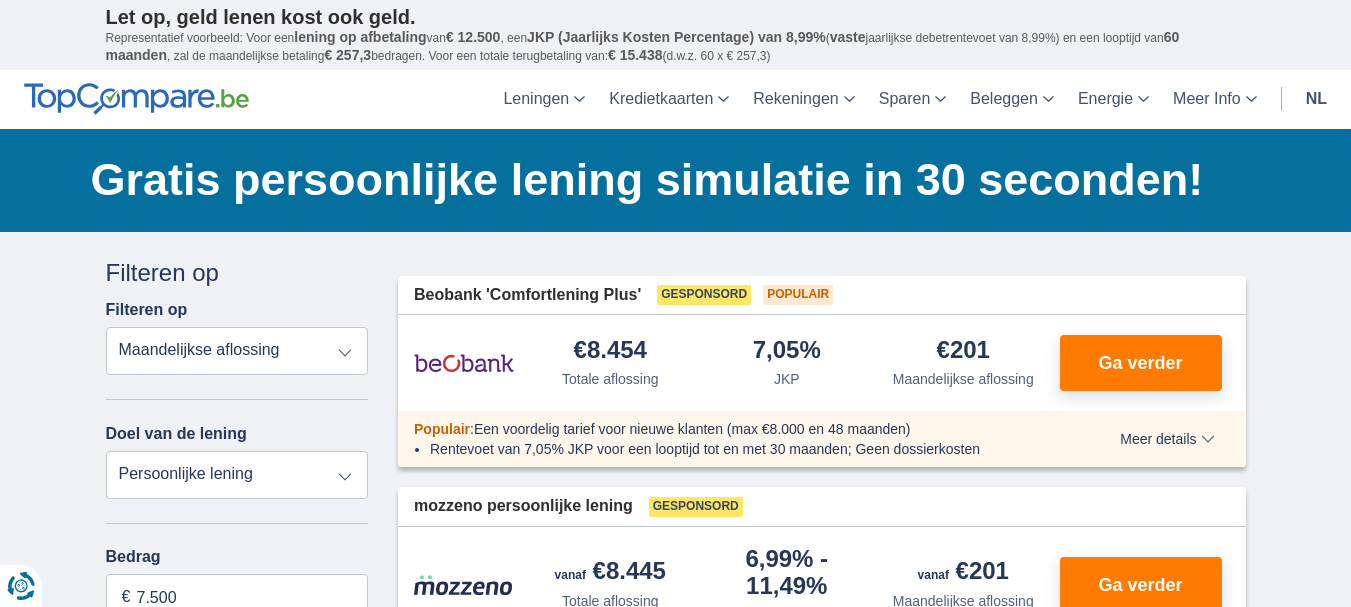 click on "Totale aflossing
JKP
Maandelijkse aflossing" at bounding box center (237, 351) 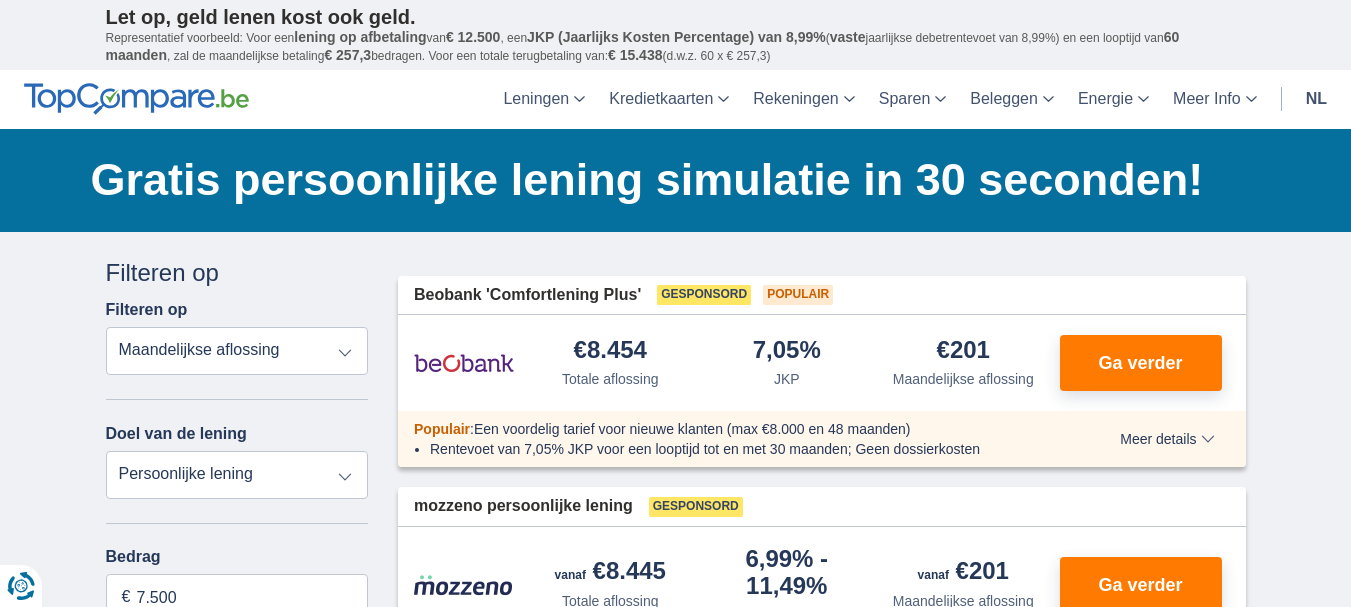 click on "Persoonlijke lening
Auto
Moto / fiets
Mobilhome / caravan
Renovatie
Energie
Schuldconsolidatie
Studie
Vakantie
Huwelijk
Meubelen
Elektronica
Meest Populair
Geldreserve" at bounding box center [237, 475] 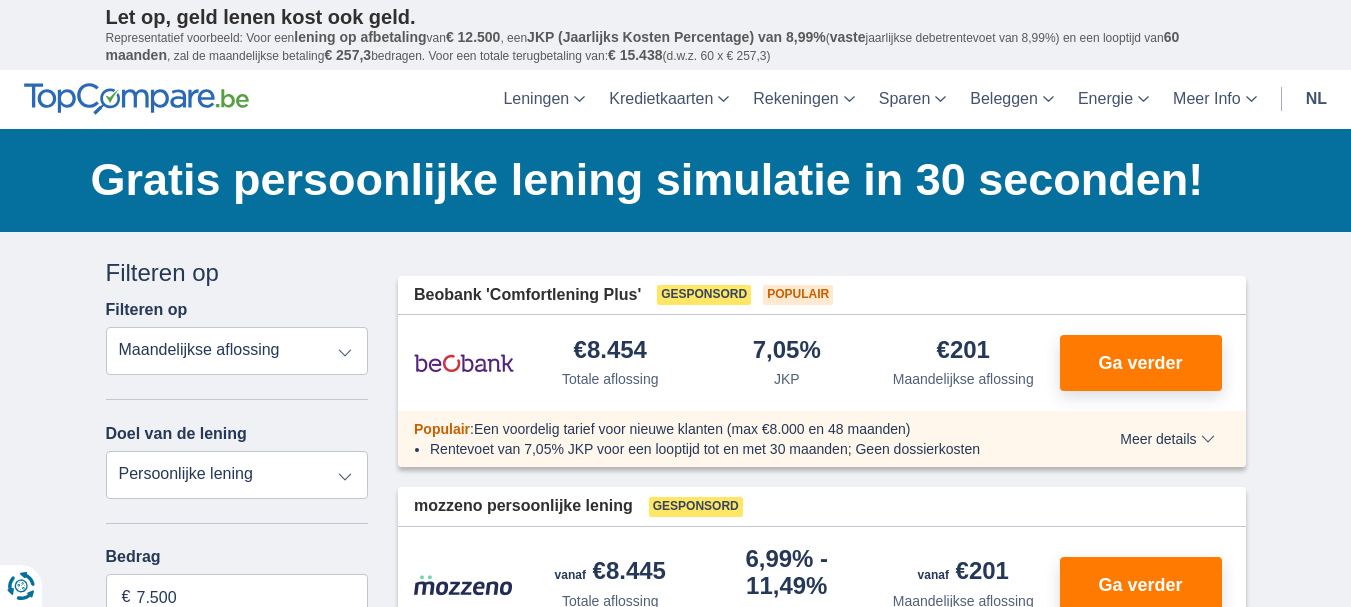 select on "overdrafts" 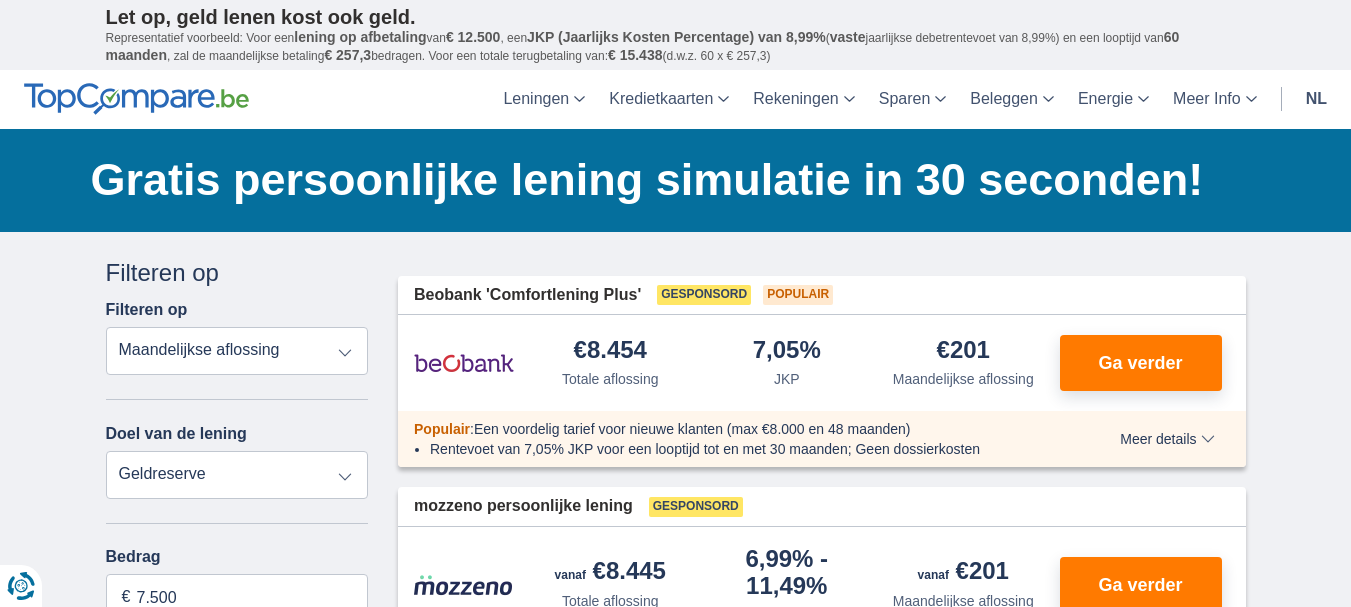 click on "Persoonlijke lening
Auto
Moto / fiets
Mobilhome / caravan
Renovatie
Energie
Schuldconsolidatie
Studie
Vakantie
Huwelijk
Meubelen
Elektronica
Meest Populair
Geldreserve" at bounding box center [237, 475] 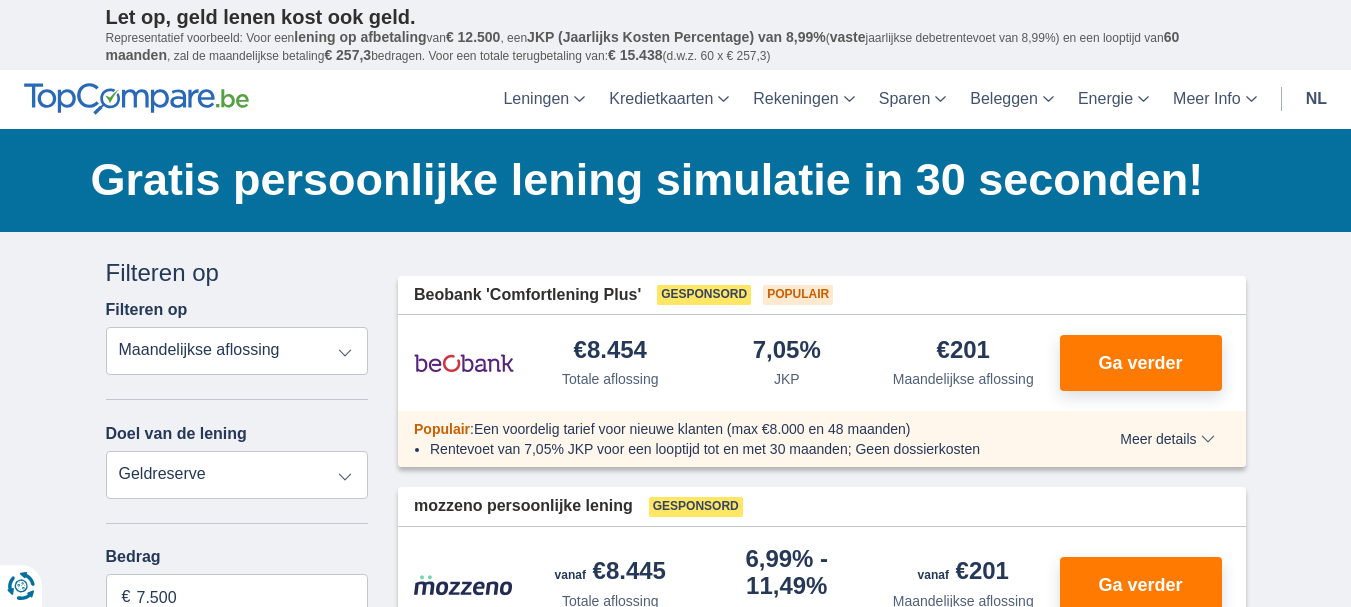 type on "2.000" 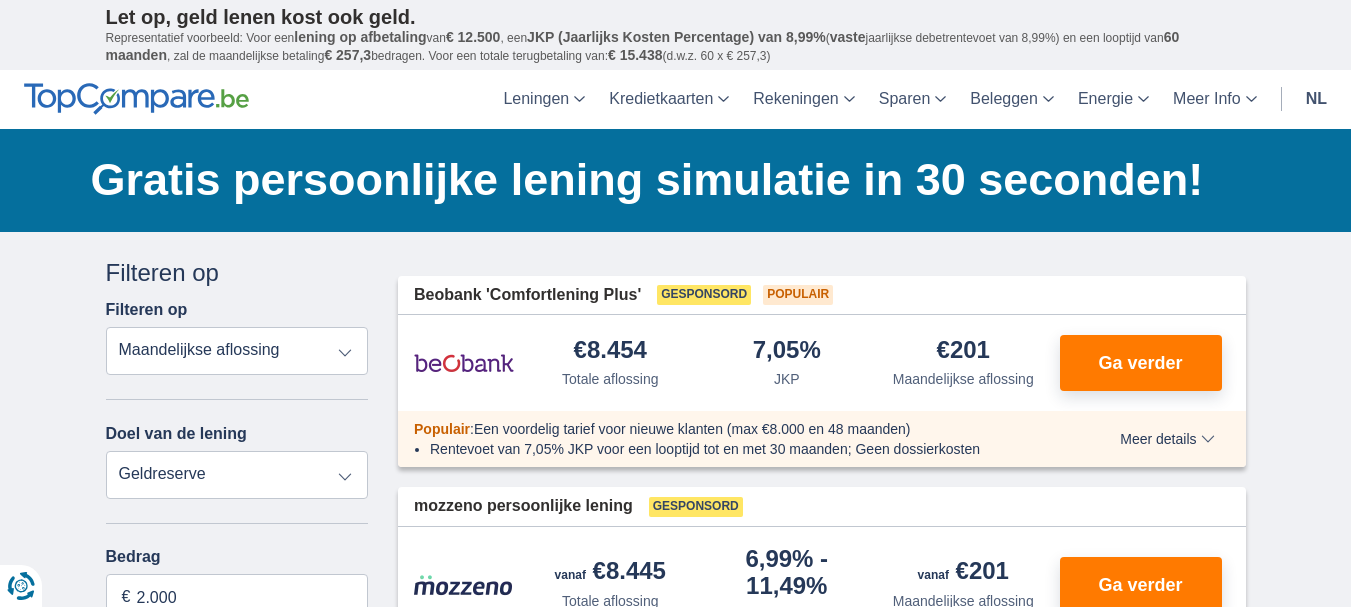 select on "24" 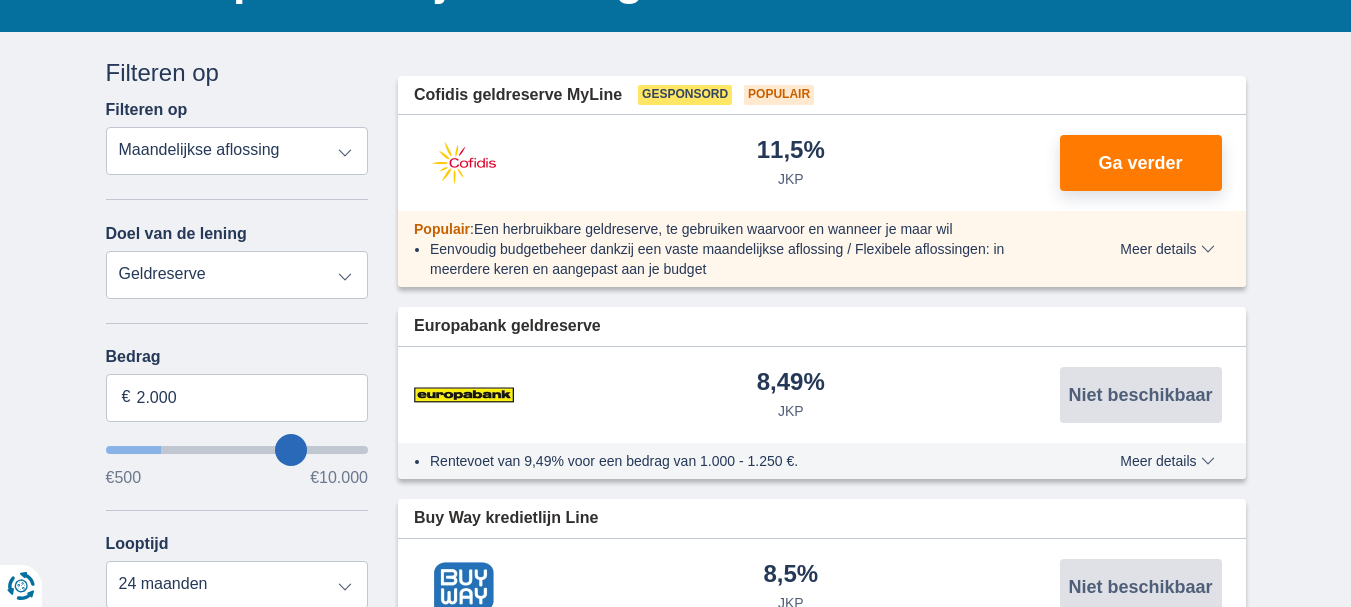 scroll, scrollTop: 300, scrollLeft: 0, axis: vertical 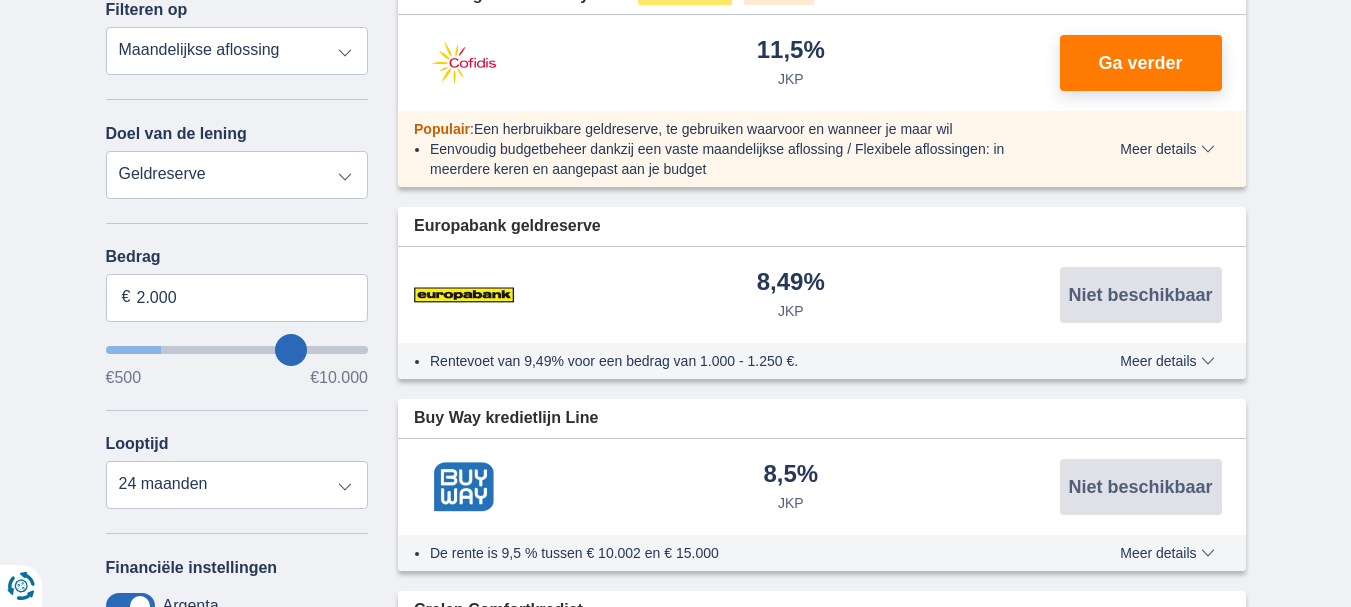 type on "4.500" 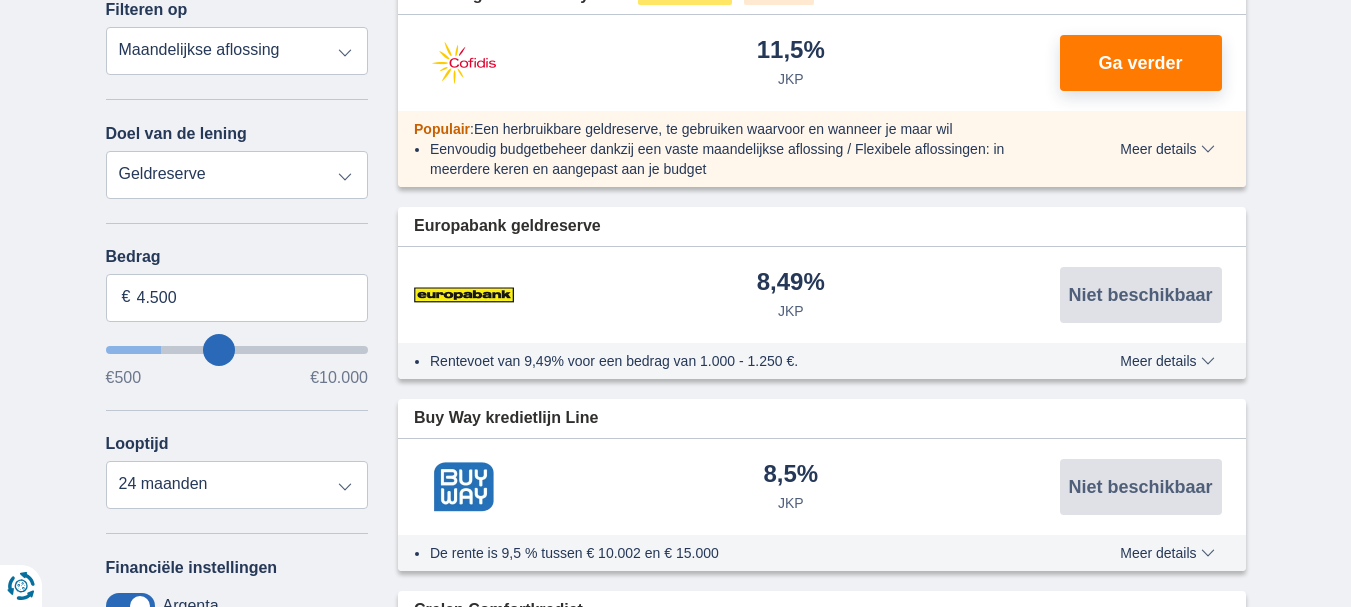 select on "36" 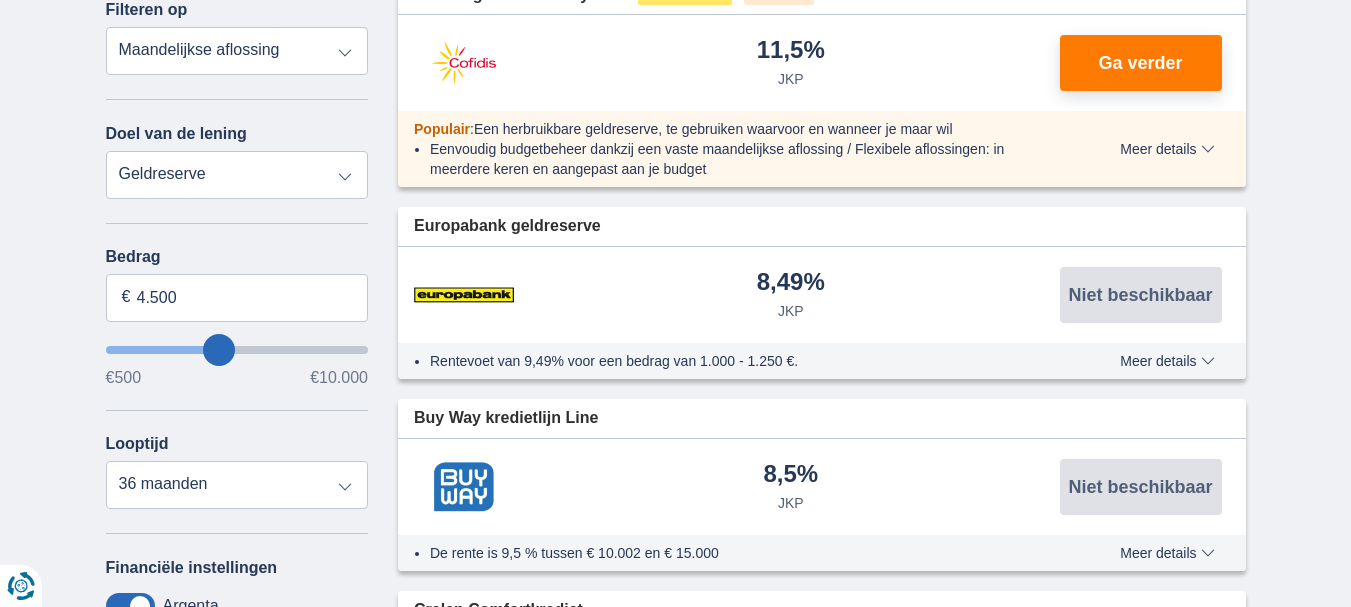 type on "4500" 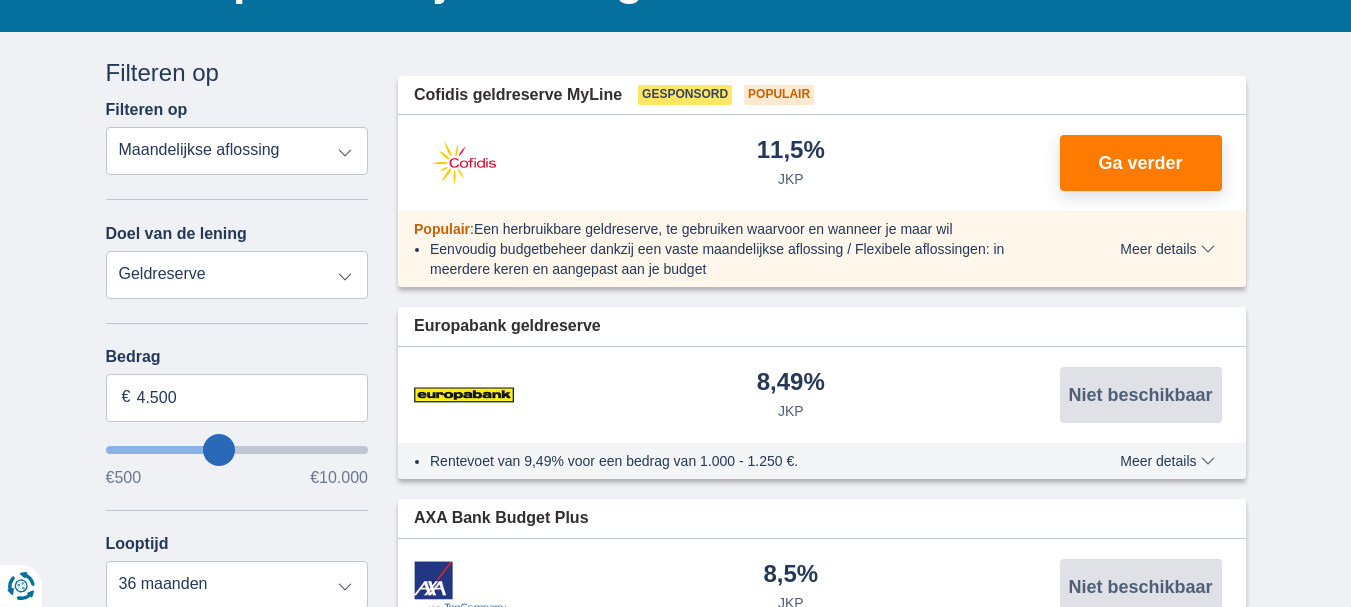 scroll, scrollTop: 100, scrollLeft: 0, axis: vertical 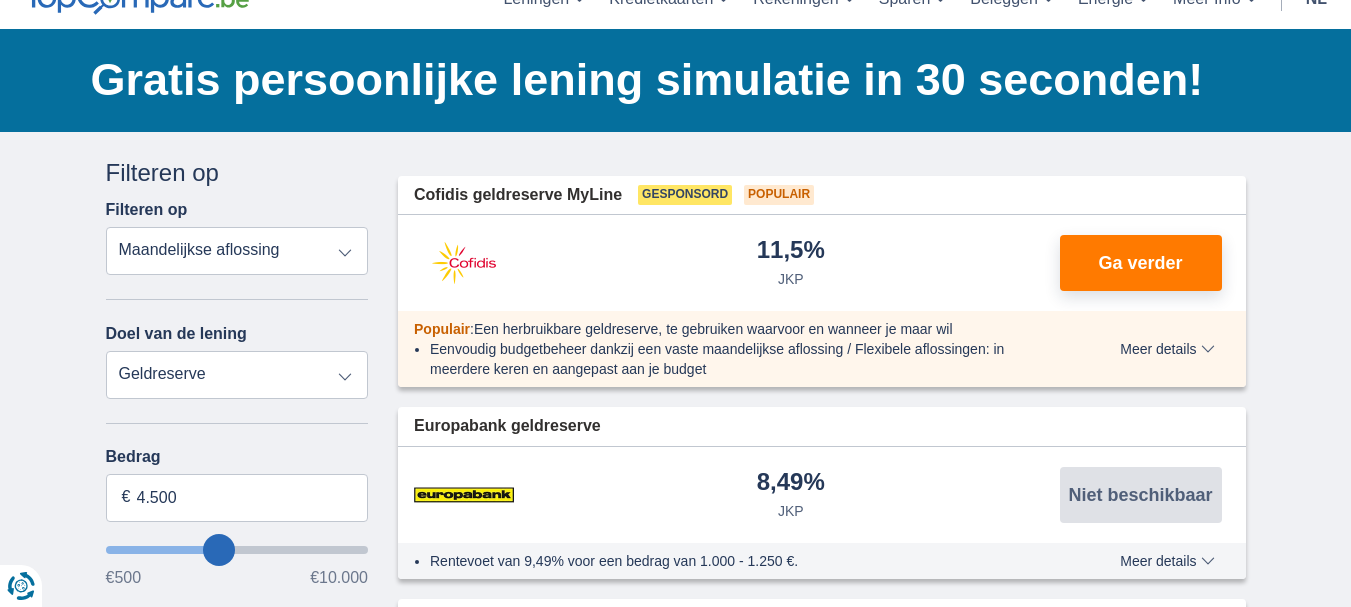 click on "Persoonlijke lening
Auto
Moto / fiets
Mobilhome / caravan
Renovatie
Energie
Schuldconsolidatie
Studie
Vakantie
Huwelijk
Meubelen
Elektronica
Meest Populair
Geldreserve" at bounding box center [237, 375] 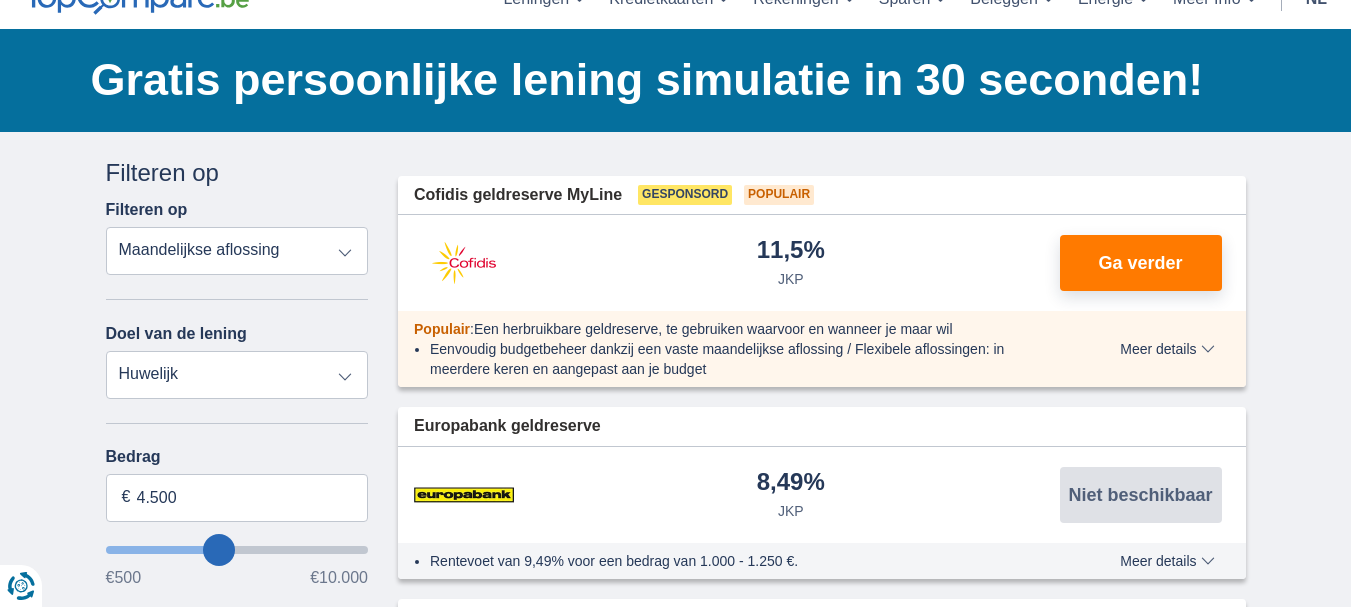 click on "Persoonlijke lening
Auto
Moto / fiets
Mobilhome / caravan
Renovatie
Energie
Schuldconsolidatie
Studie
Vakantie
Huwelijk
Meubelen
Elektronica
Meest Populair
Geldreserve" at bounding box center (237, 375) 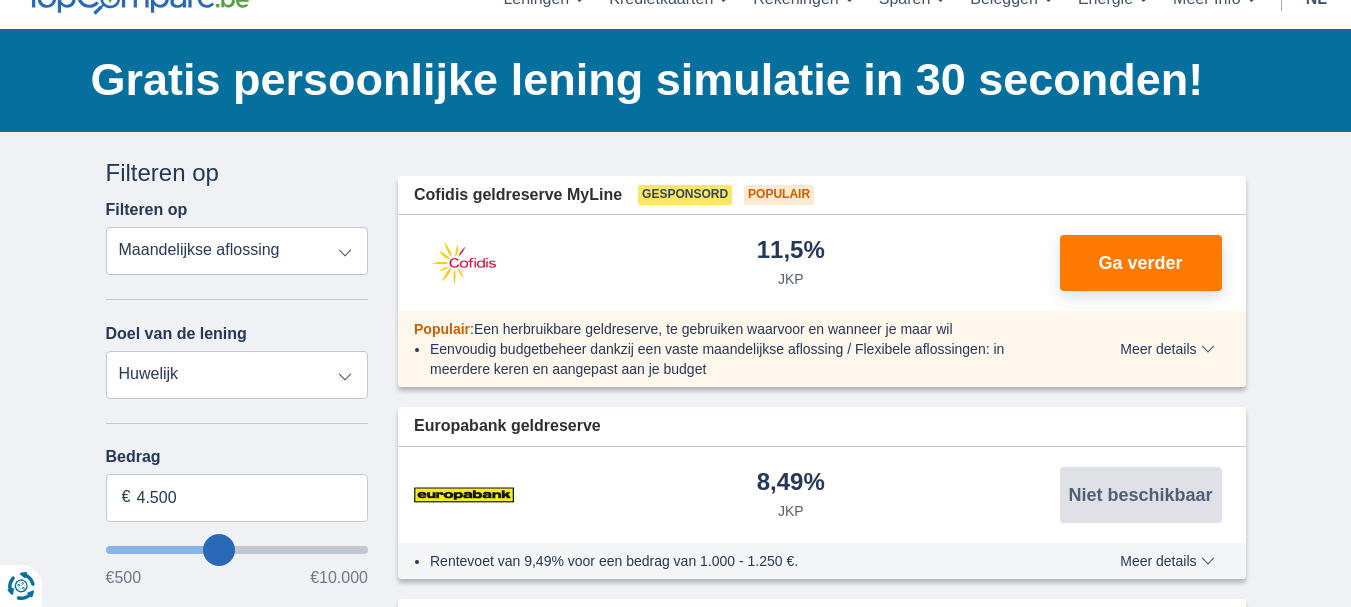 type on "7.500" 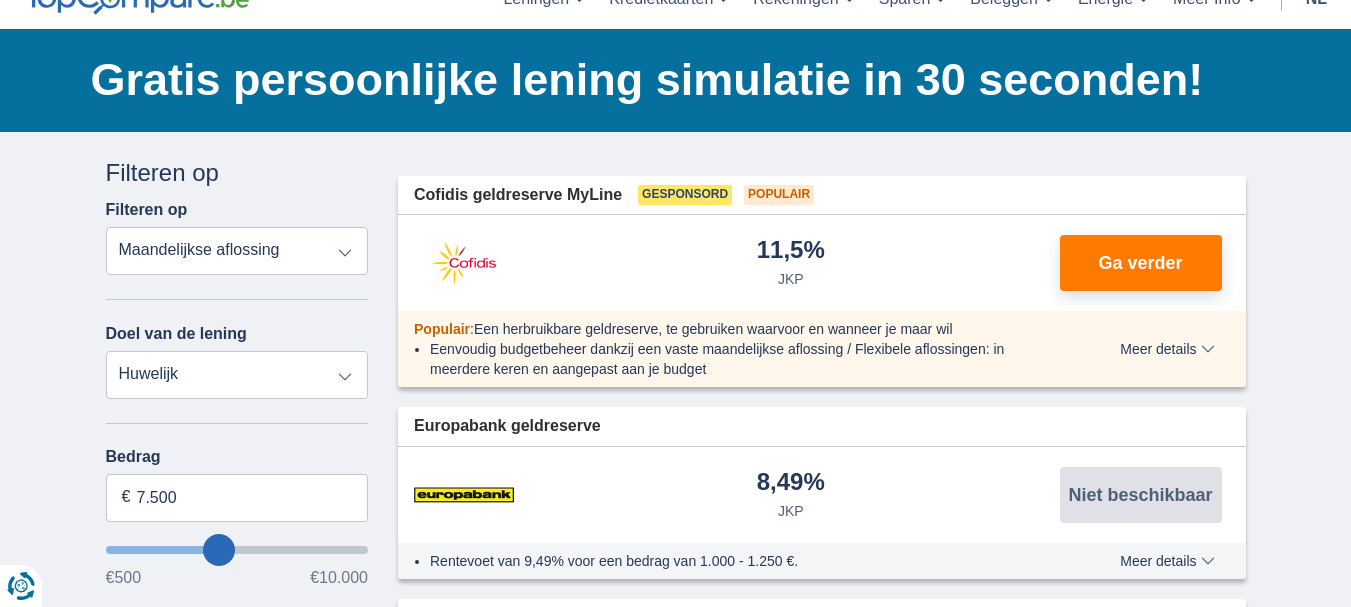 select on "42" 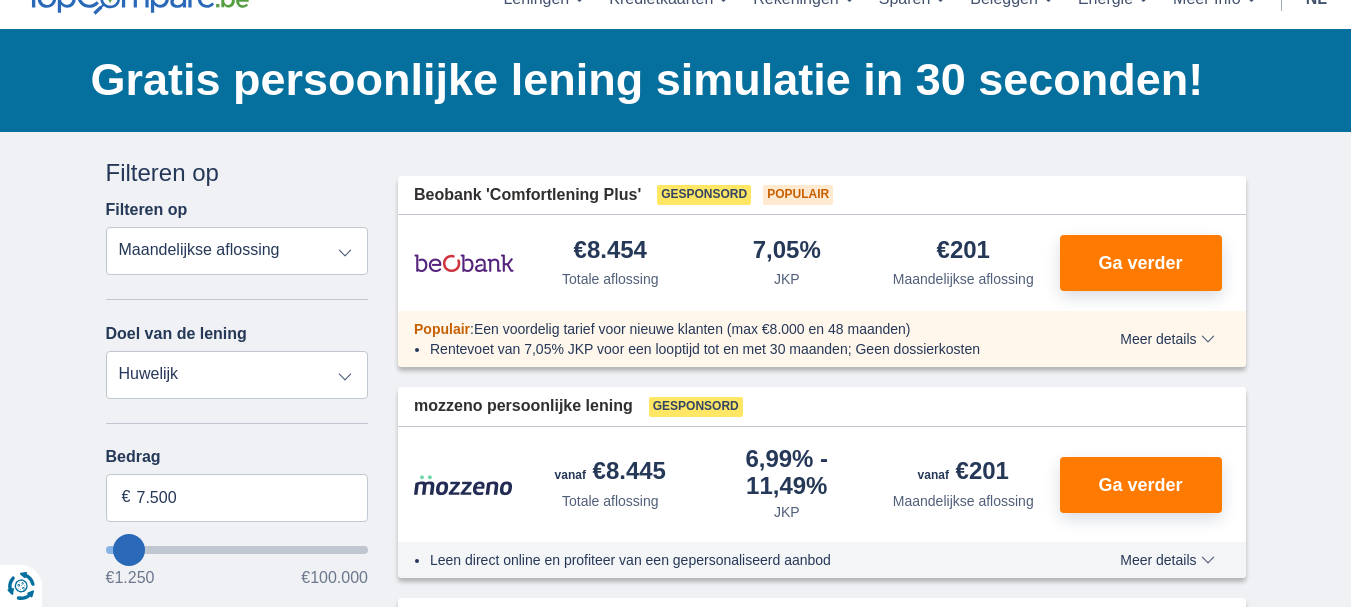 scroll, scrollTop: 200, scrollLeft: 0, axis: vertical 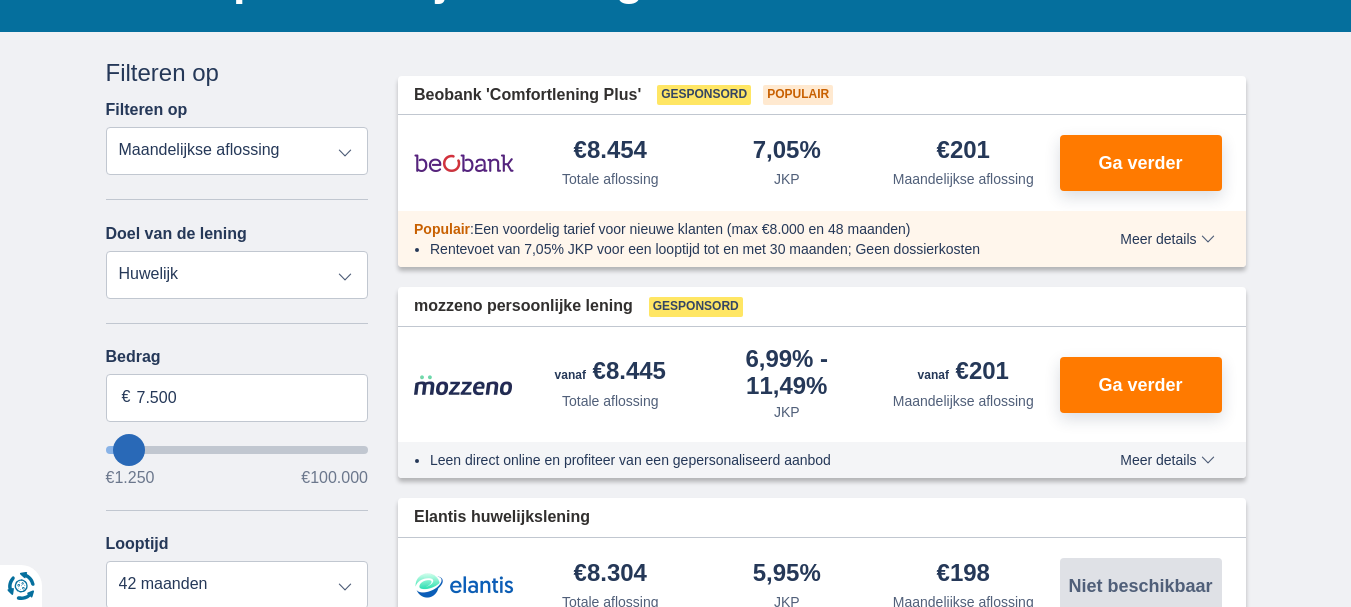 type on "39.250" 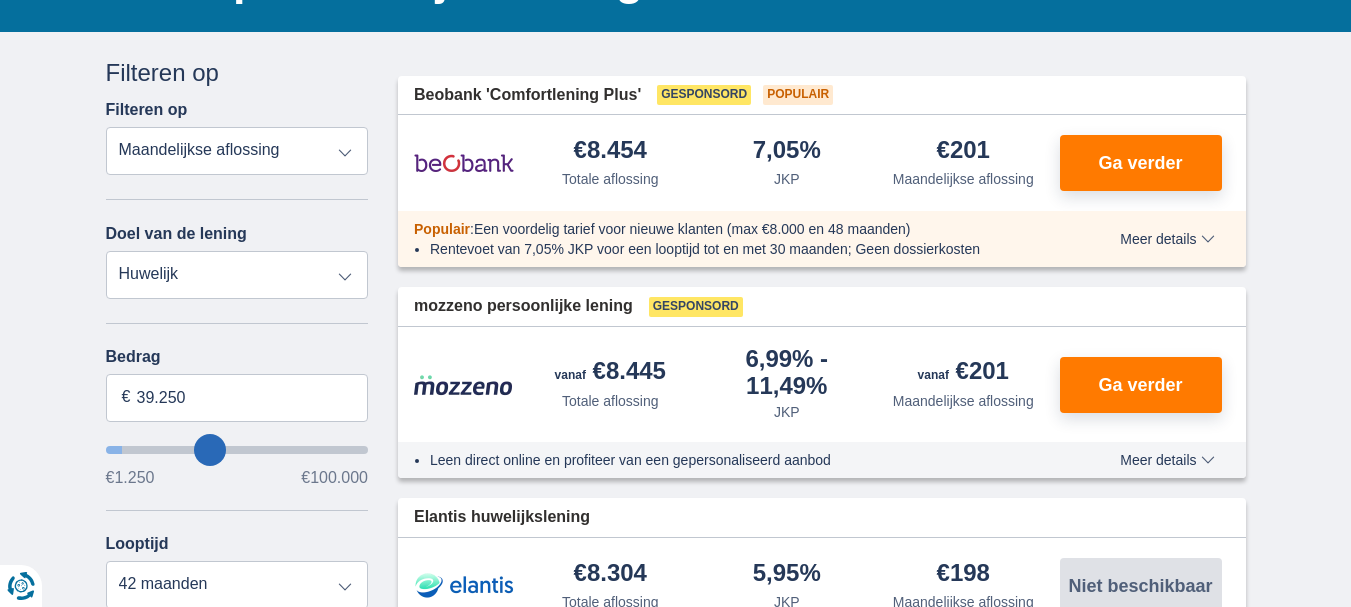 type on "39250" 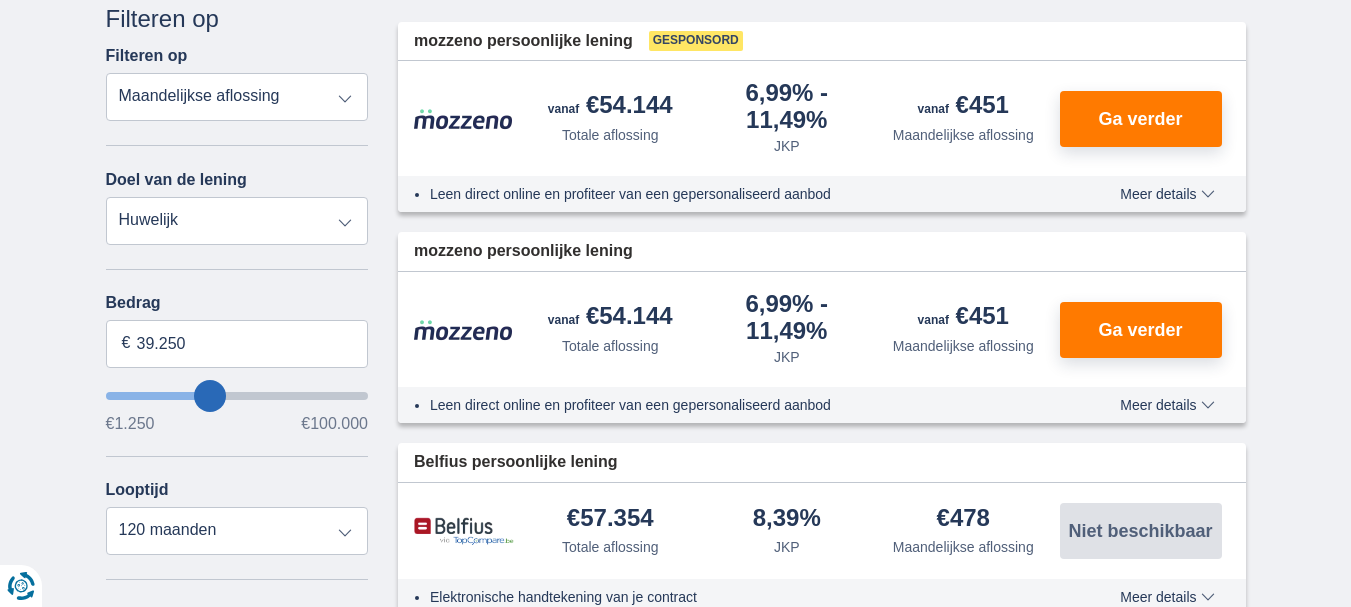 scroll, scrollTop: 300, scrollLeft: 0, axis: vertical 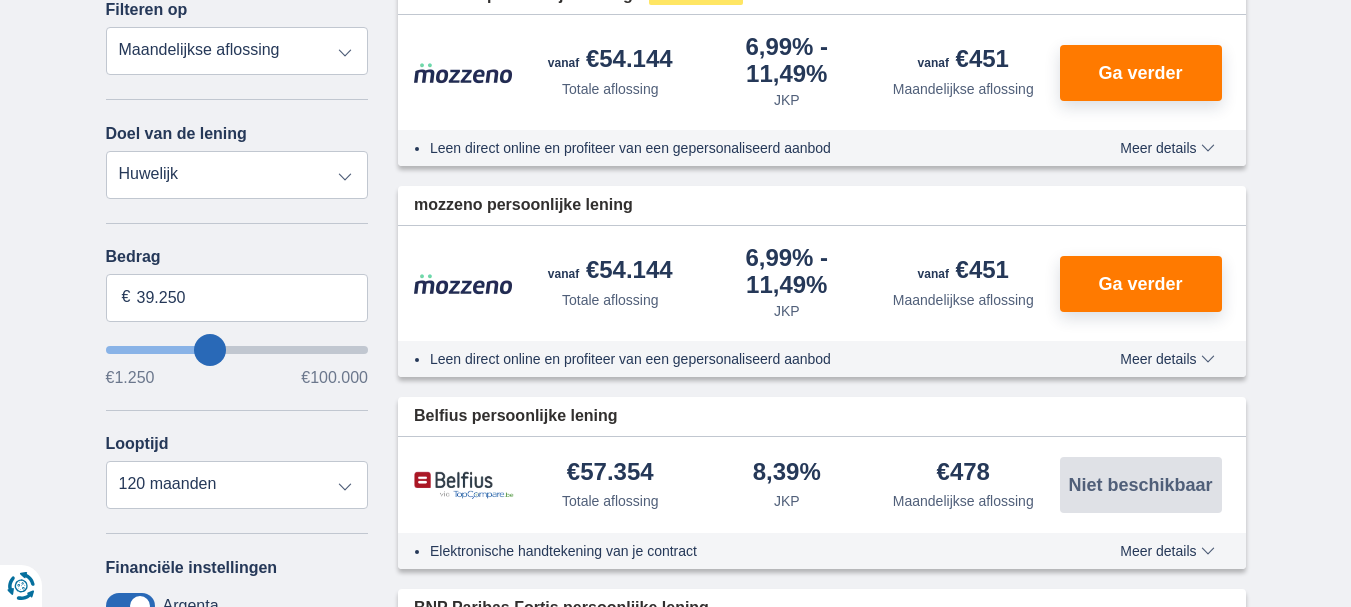type on "40.250" 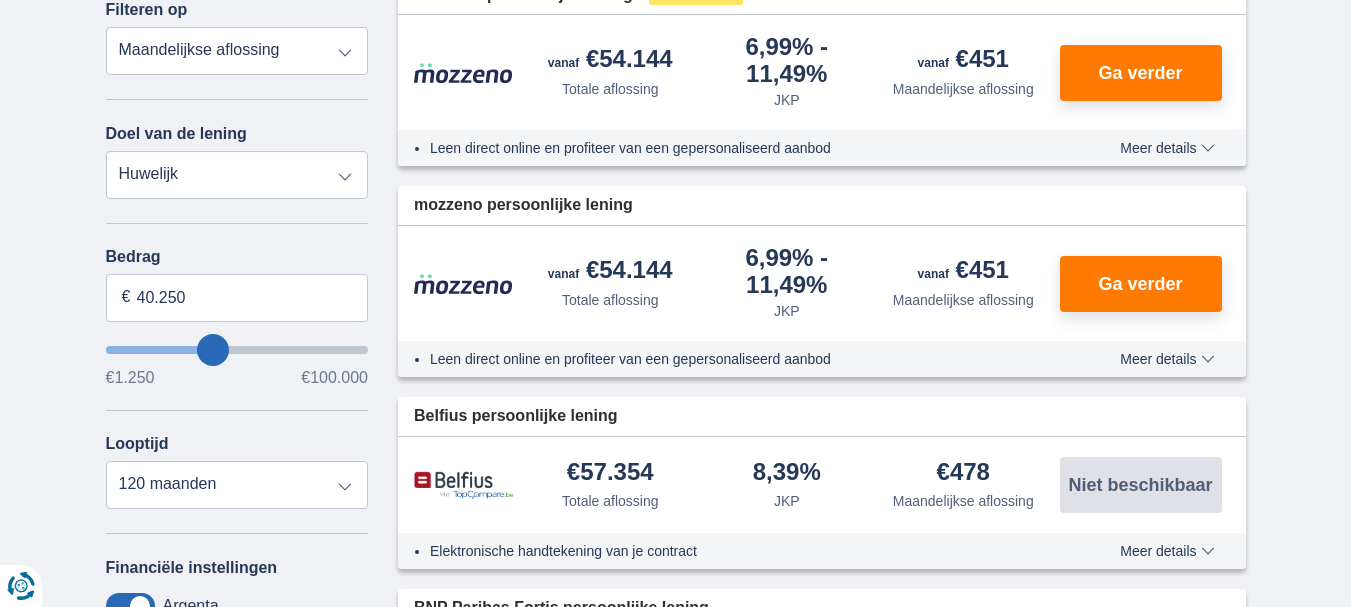 type on "38250" 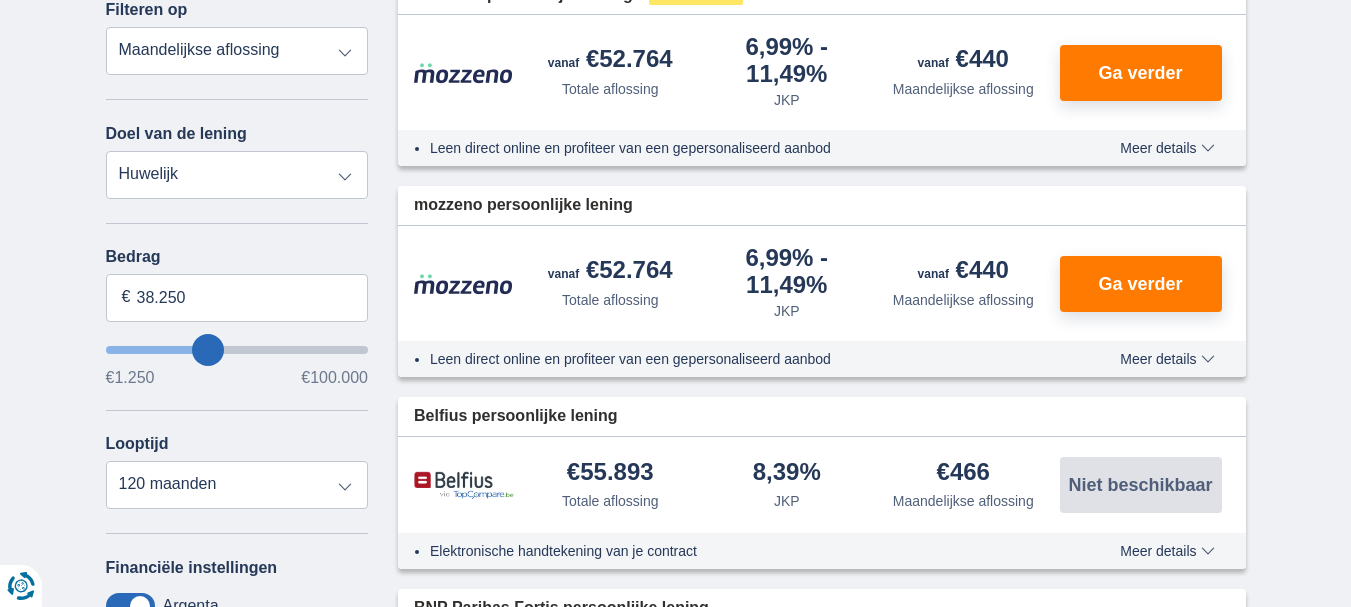 type on "22.250" 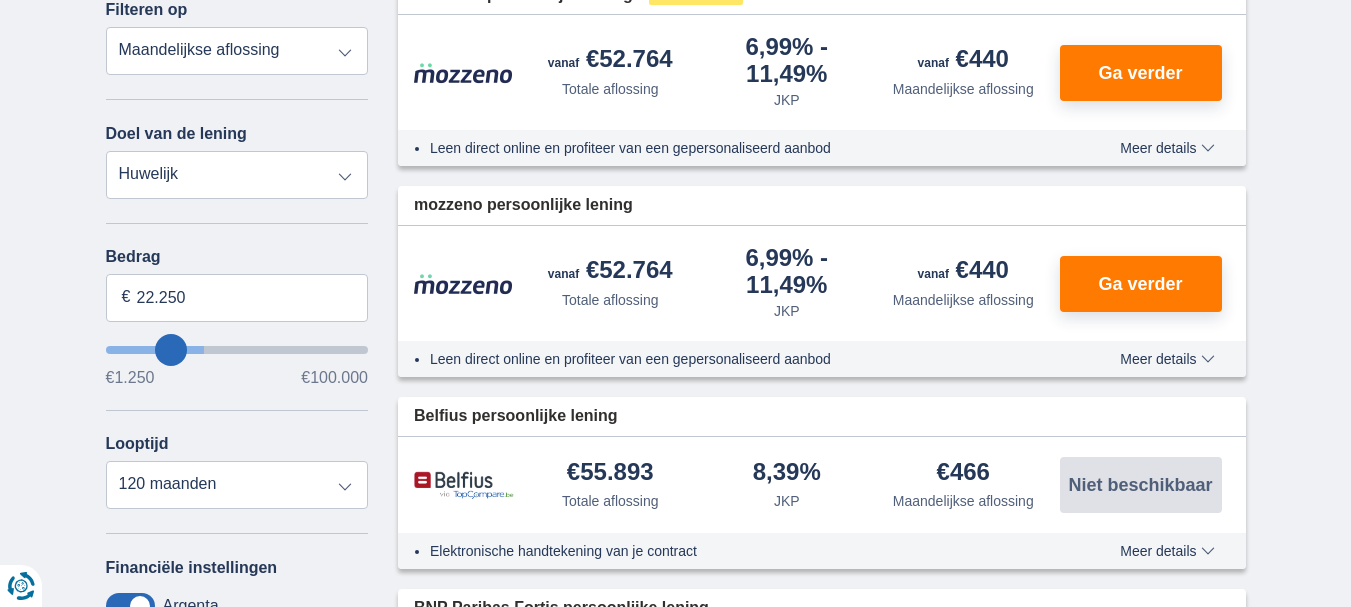 type on "22250" 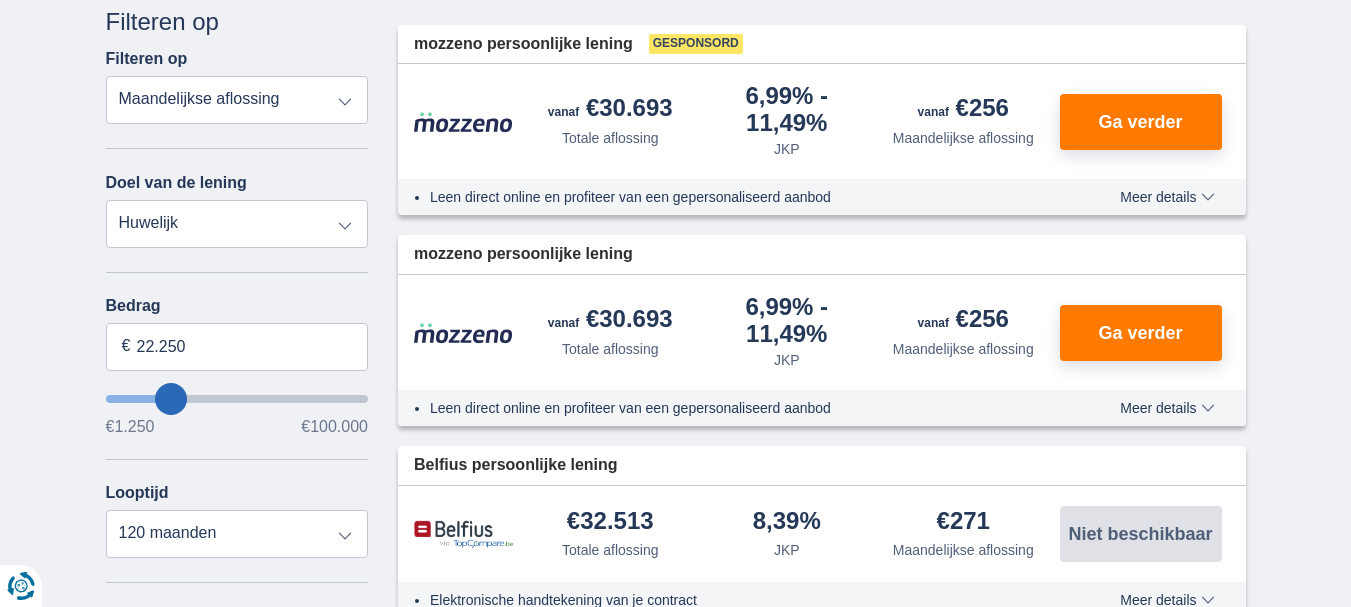 scroll, scrollTop: 300, scrollLeft: 0, axis: vertical 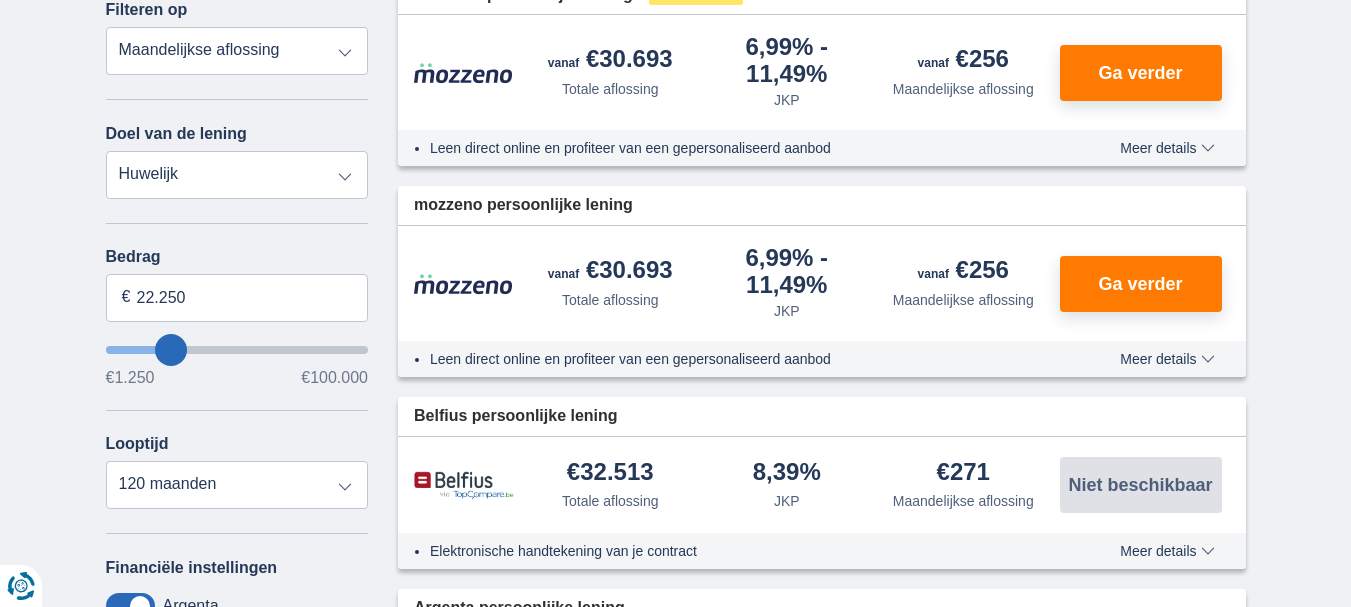 click at bounding box center [237, 350] 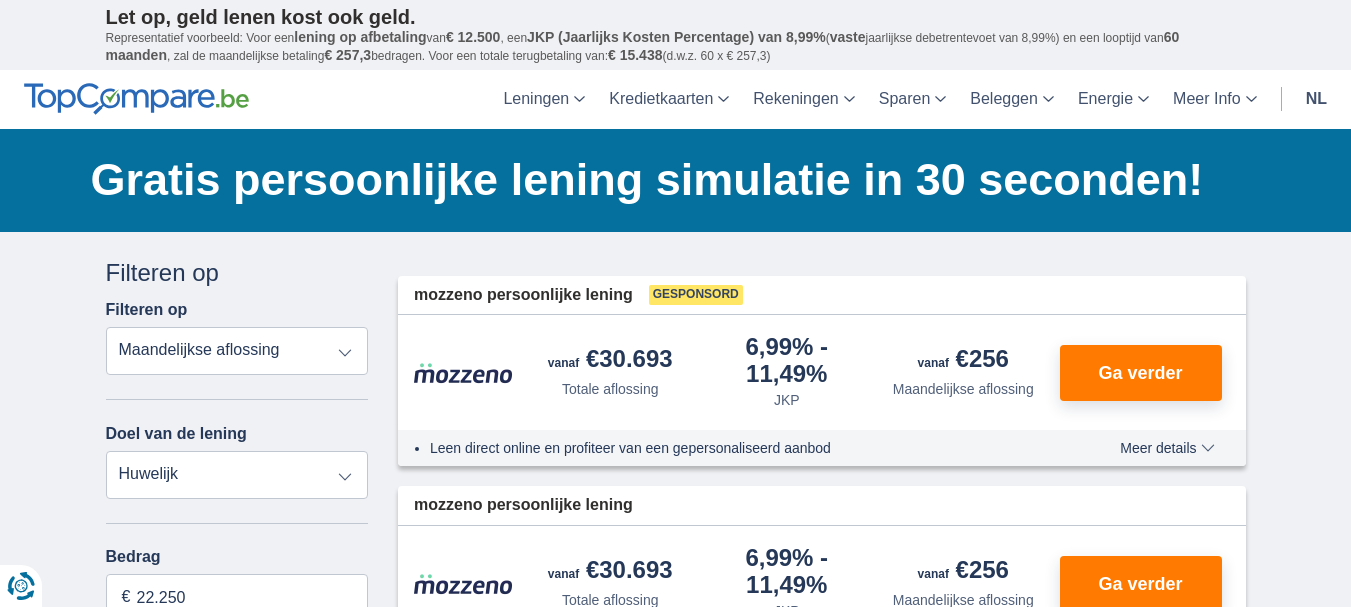 click on "Totale aflossing
JKP
Maandelijkse aflossing" at bounding box center [237, 351] 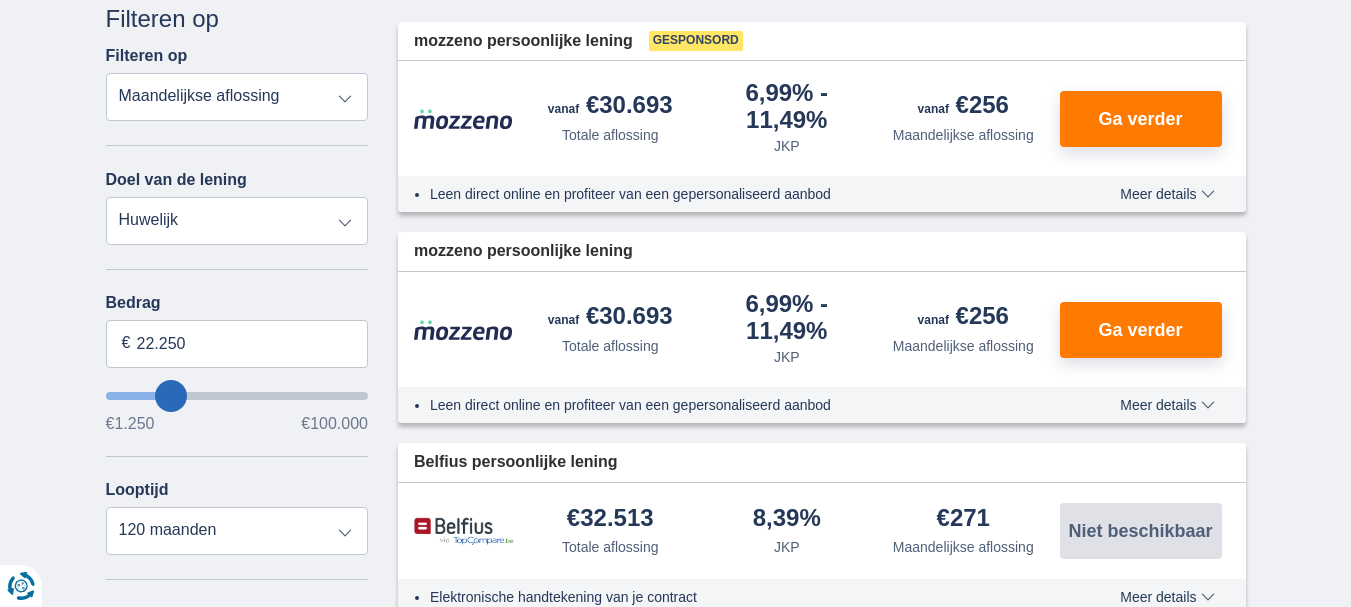 scroll, scrollTop: 300, scrollLeft: 0, axis: vertical 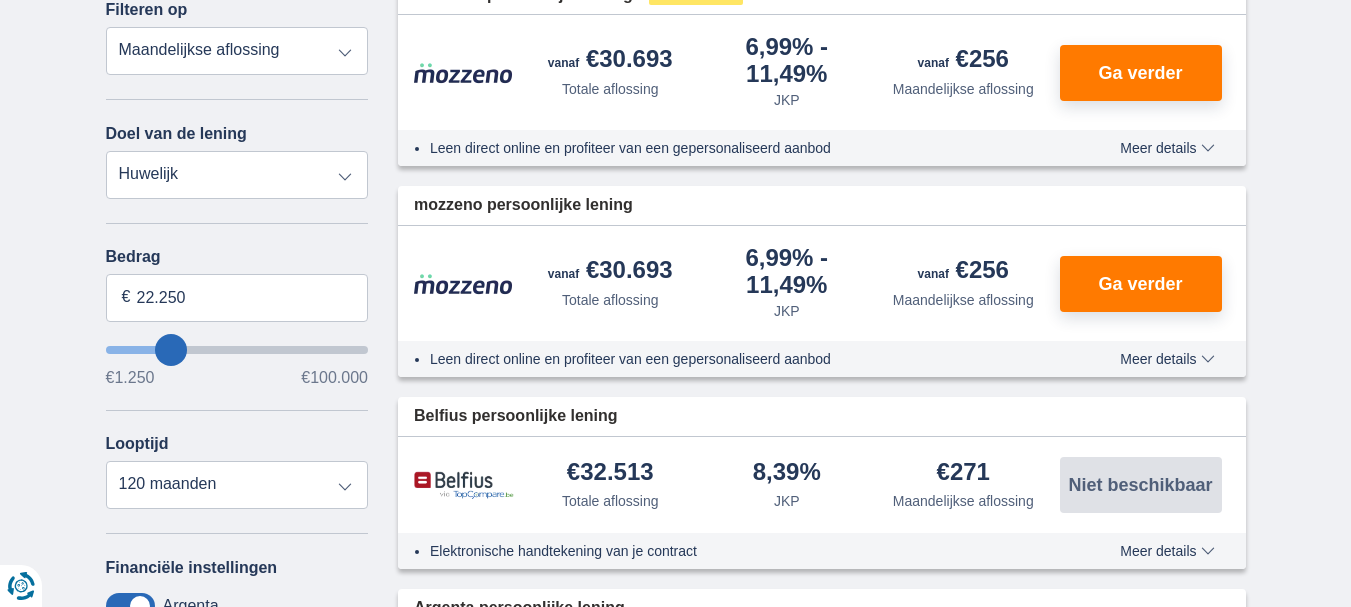 click at bounding box center [237, 350] 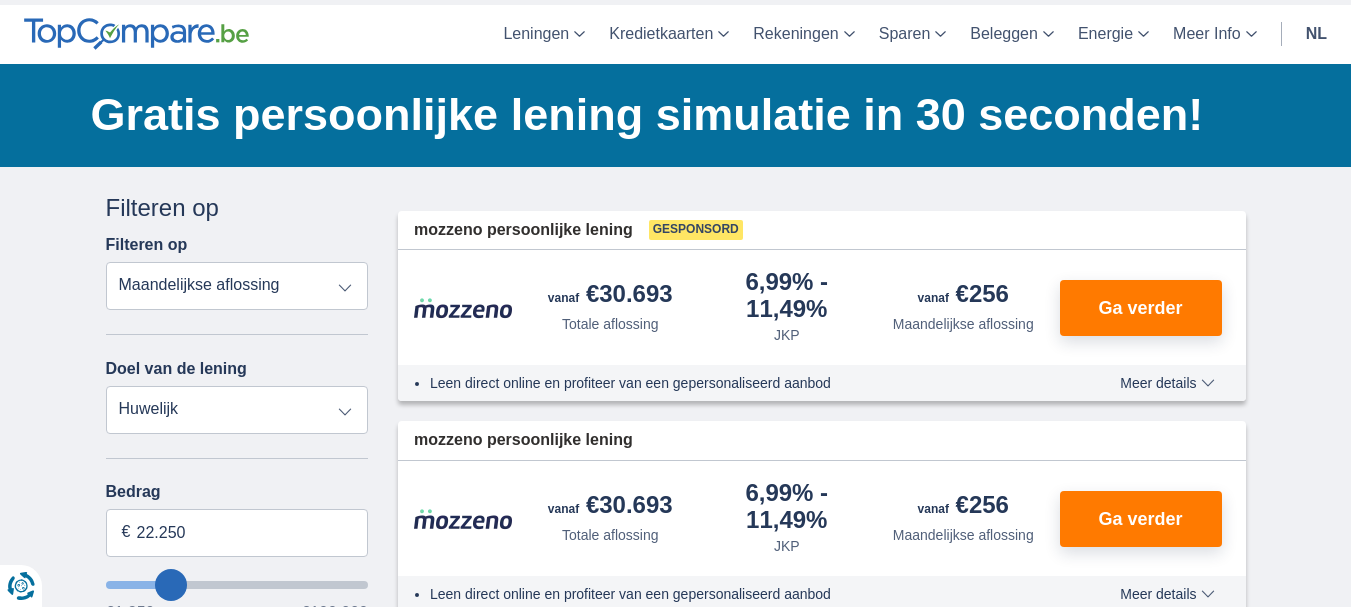 scroll, scrollTop: 200, scrollLeft: 0, axis: vertical 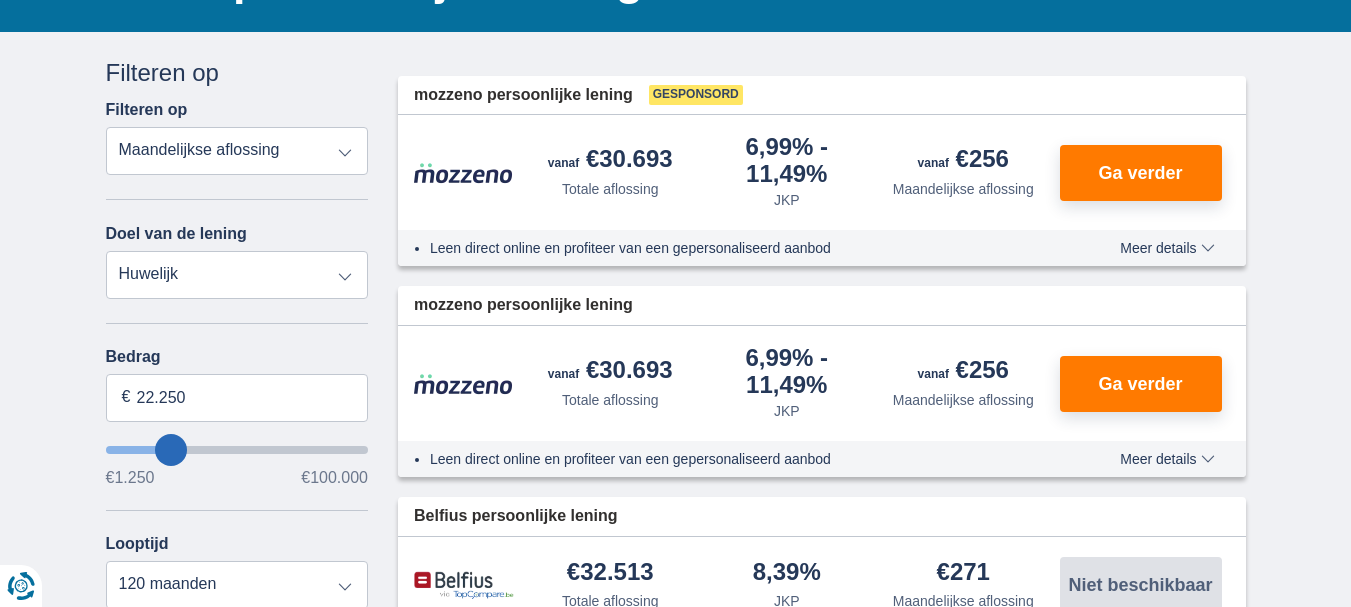 type on "20.250" 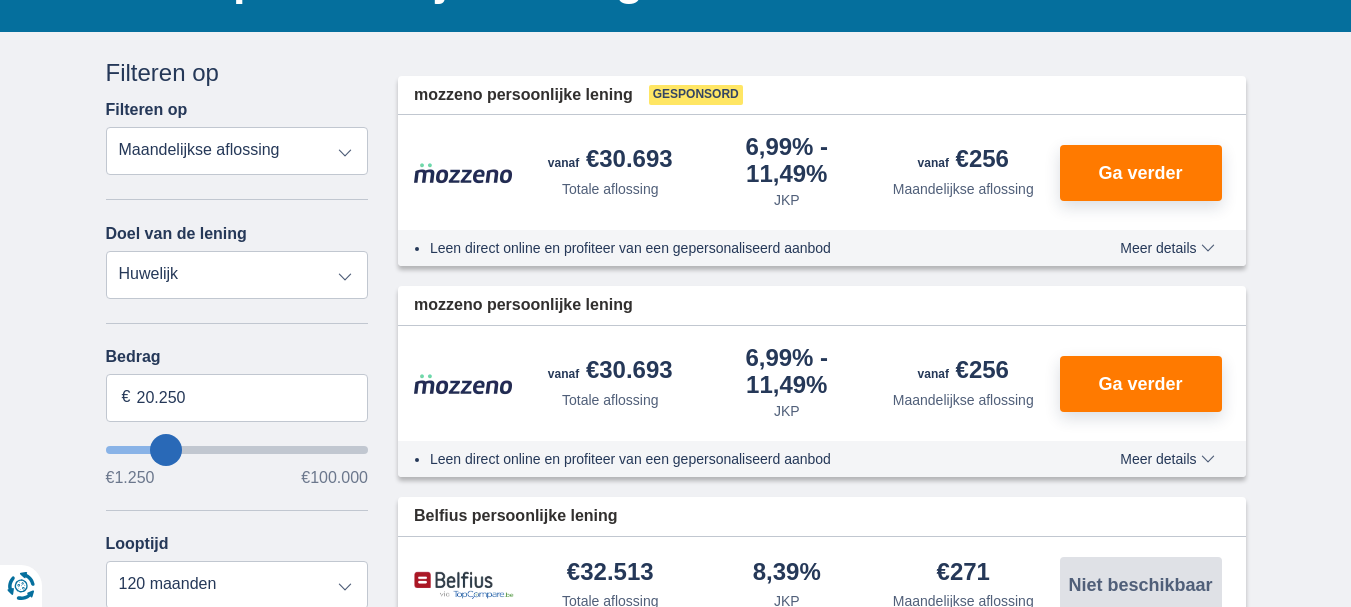 type on "19250" 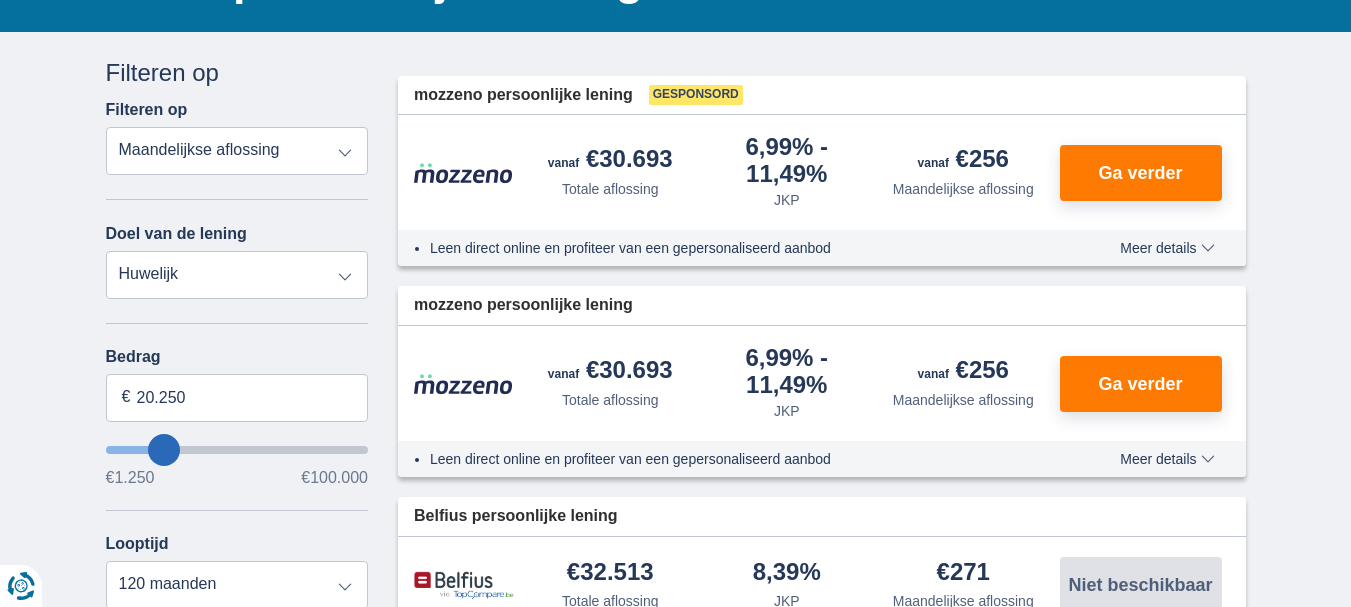 type on "19.250" 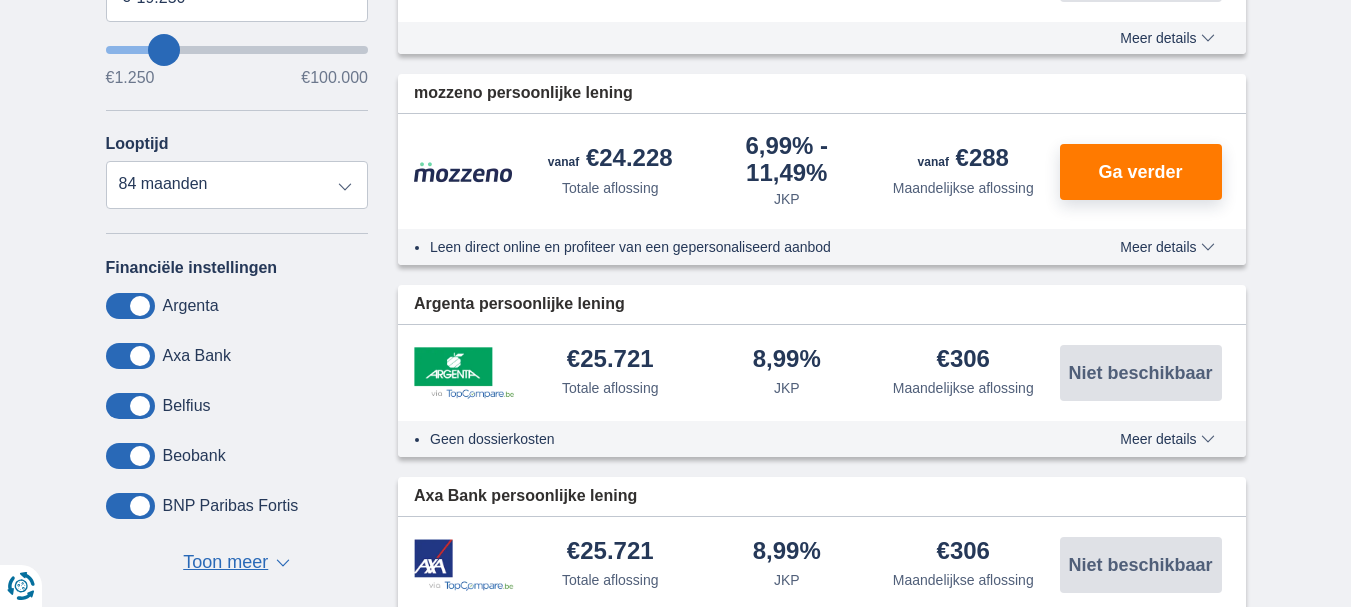 scroll, scrollTop: 500, scrollLeft: 0, axis: vertical 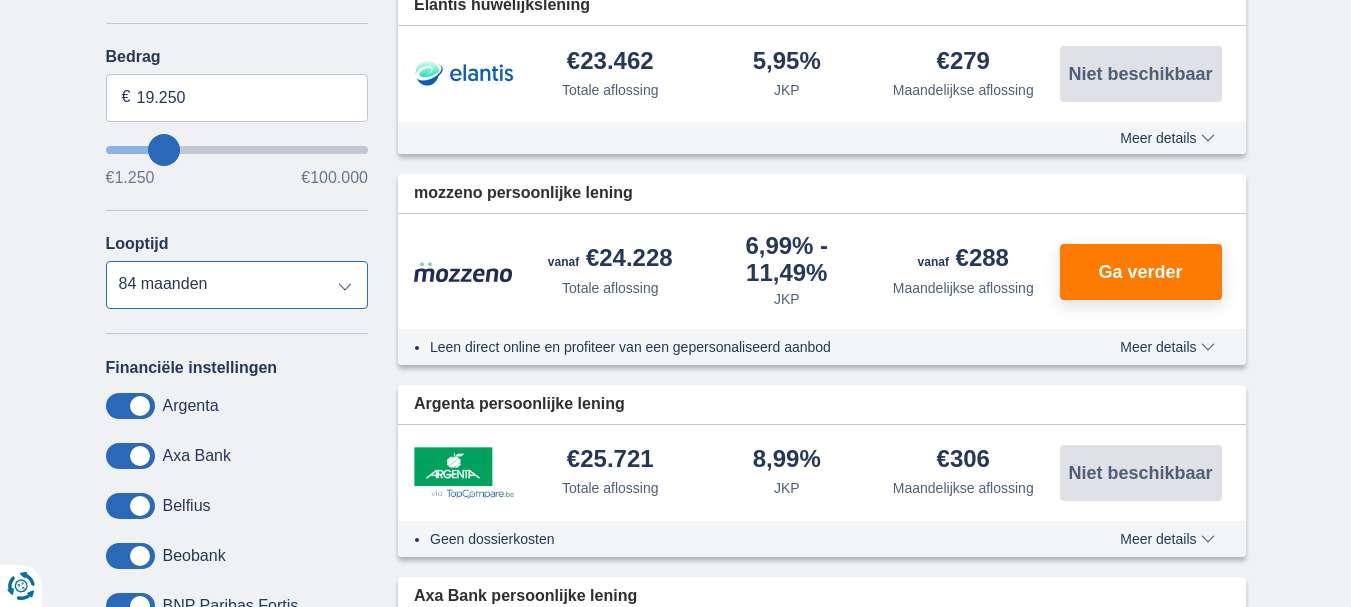 click on "12 maanden
18 maanden
24 maanden
30 maanden
36 maanden
42 maanden
48 maanden
60 maanden
72 maanden
84 maanden" at bounding box center [237, 285] 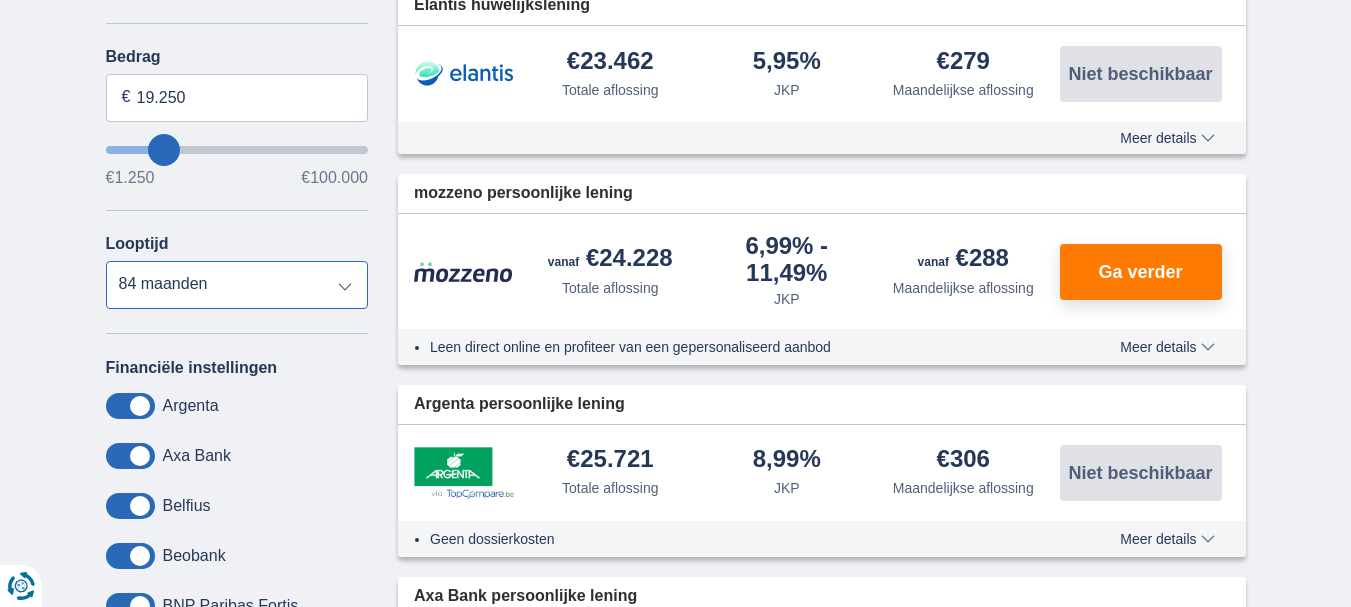 click on "12 maanden
18 maanden
24 maanden
30 maanden
36 maanden
42 maanden
48 maanden
60 maanden
72 maanden
84 maanden" at bounding box center (237, 285) 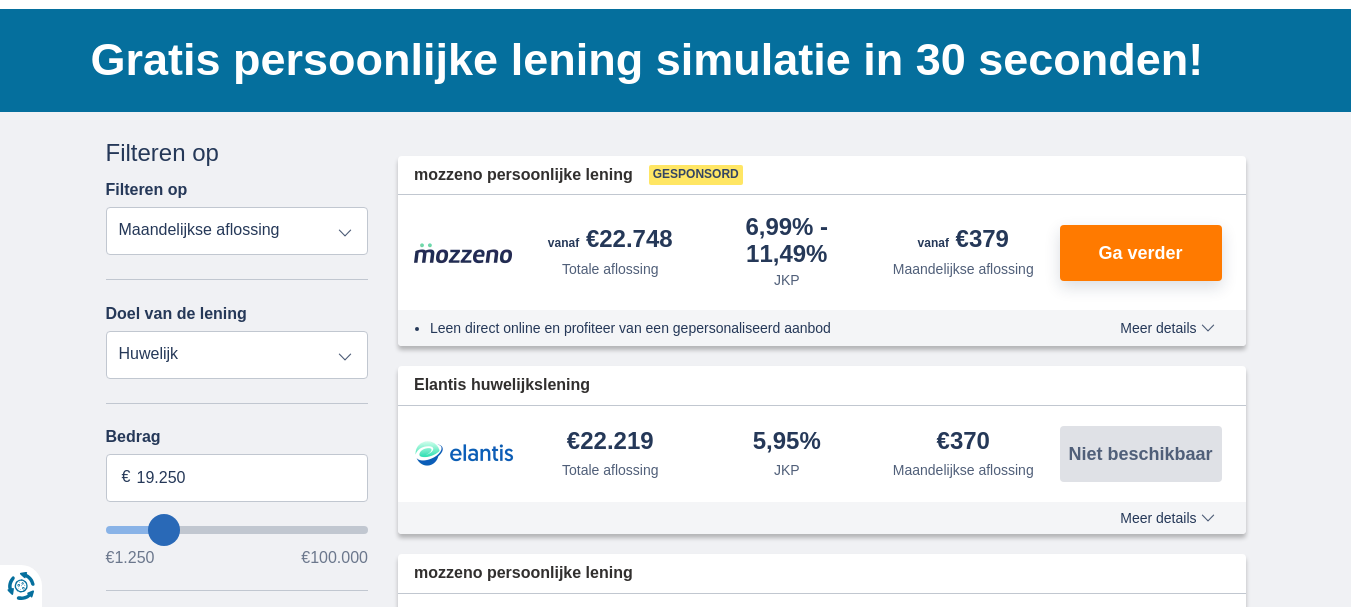 scroll, scrollTop: 100, scrollLeft: 0, axis: vertical 